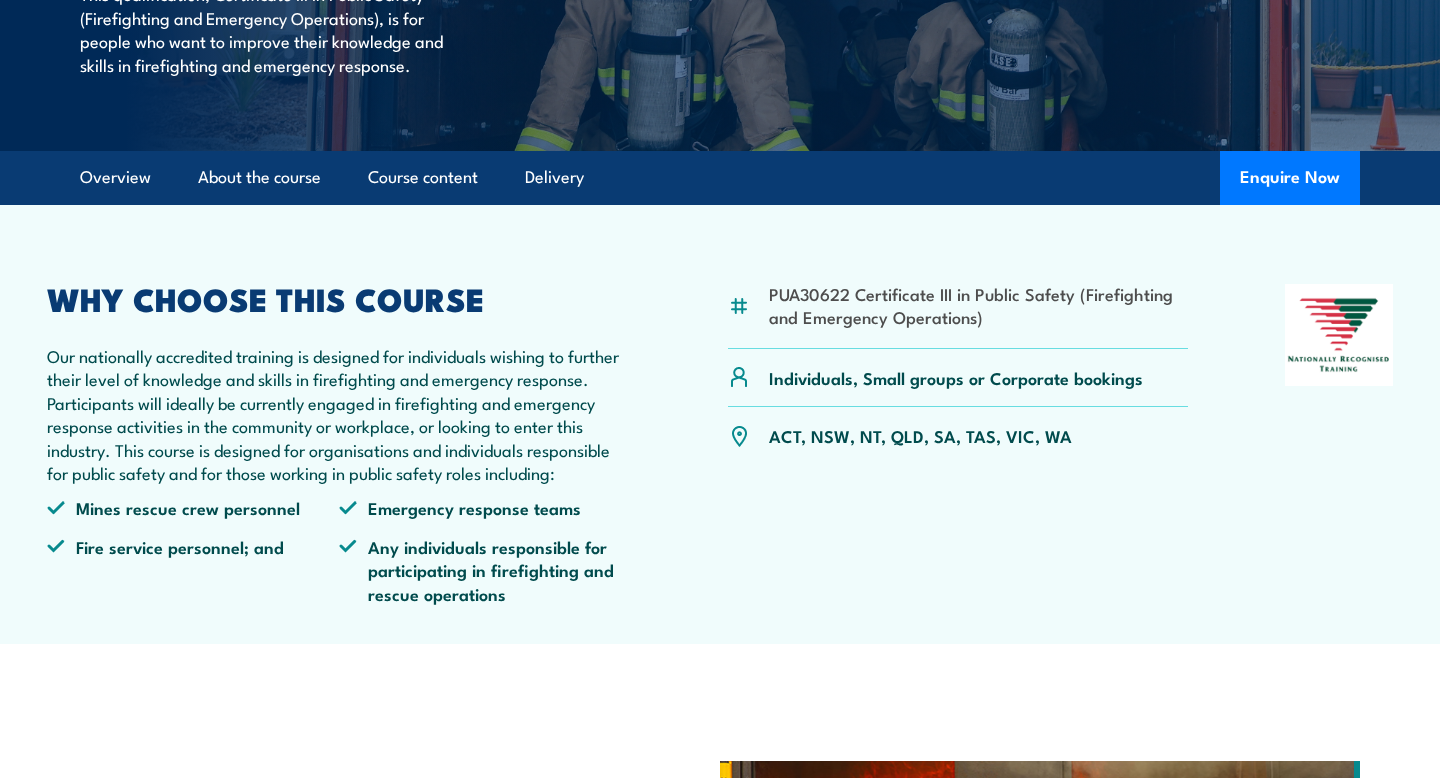 scroll, scrollTop: 137, scrollLeft: 0, axis: vertical 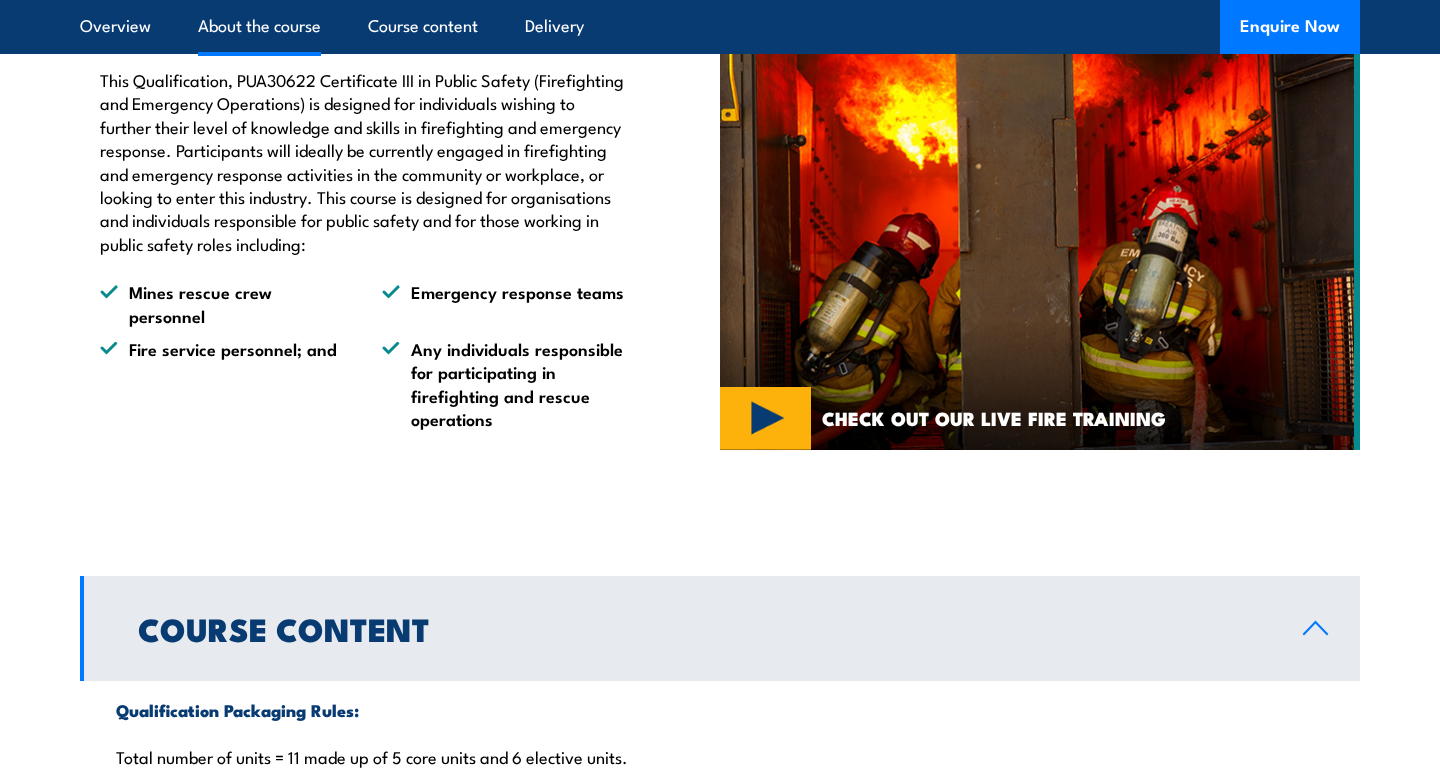 click at bounding box center [1040, 219] 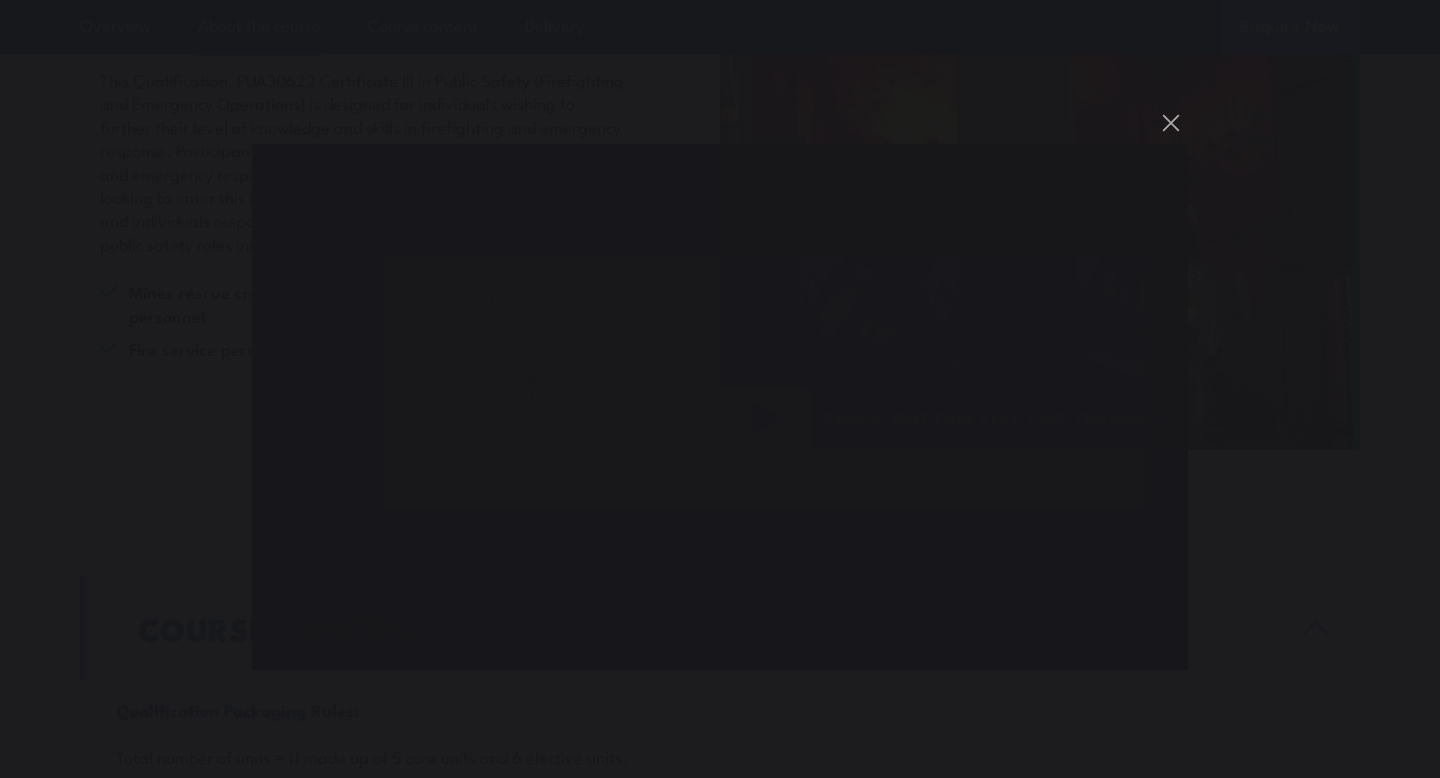click at bounding box center [720, 389] 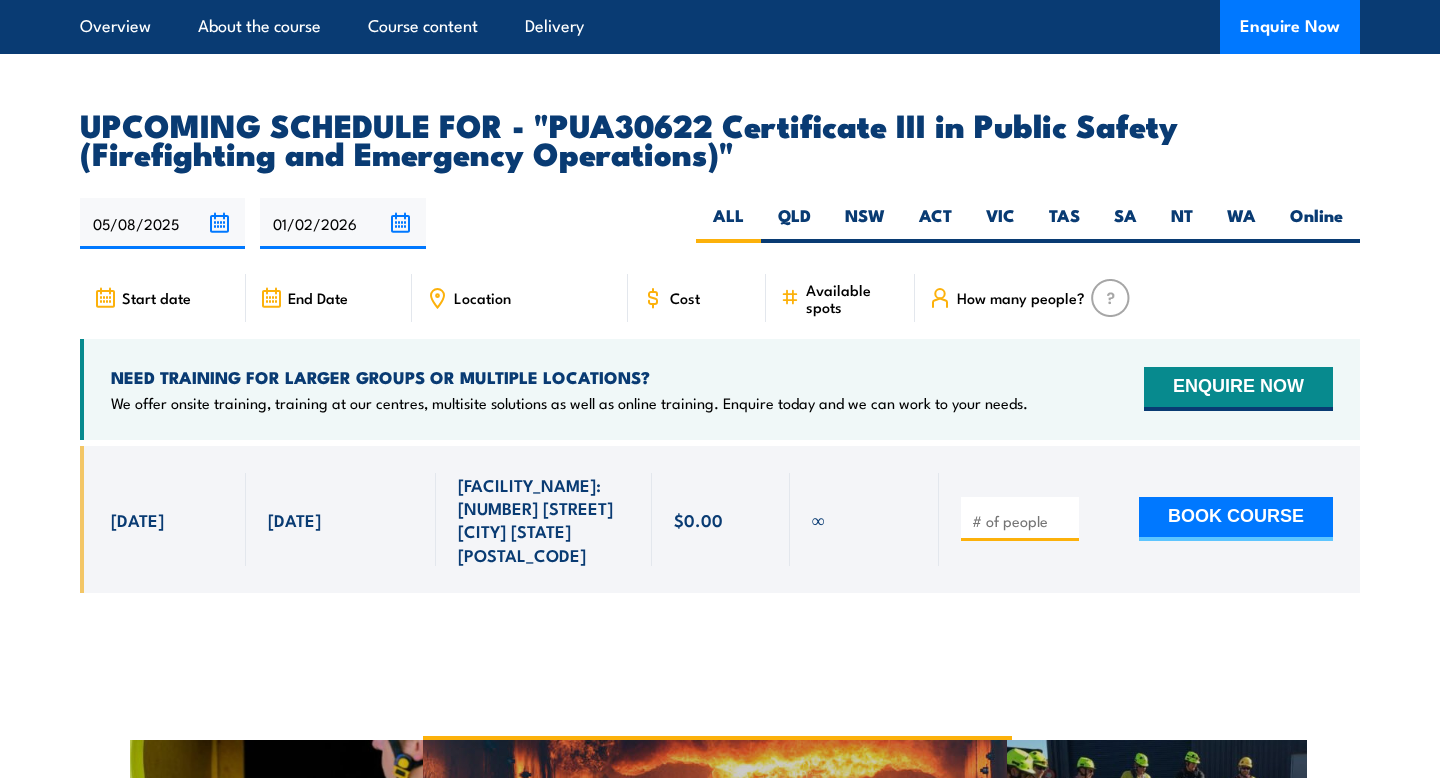 scroll, scrollTop: 3584, scrollLeft: 0, axis: vertical 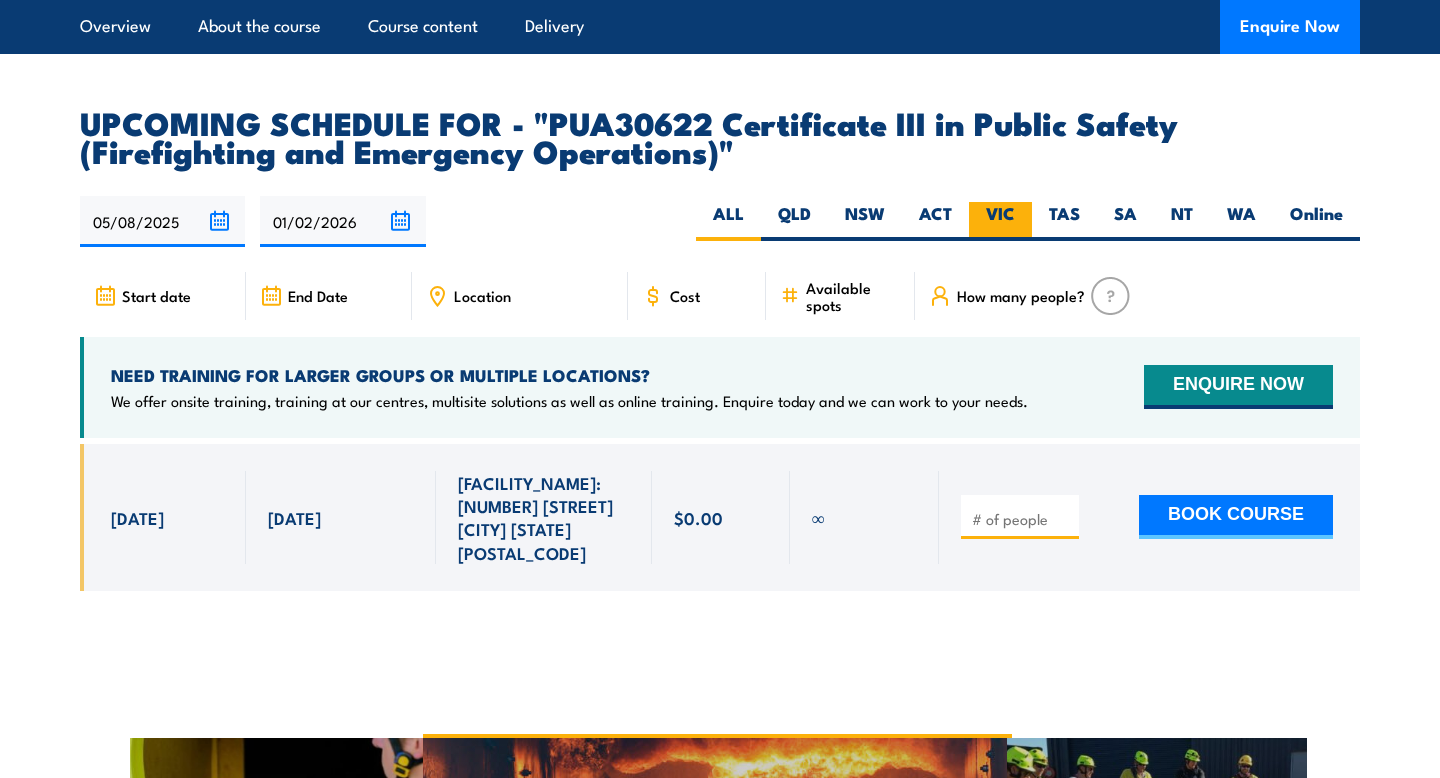 click on "VIC" at bounding box center (1000, 221) 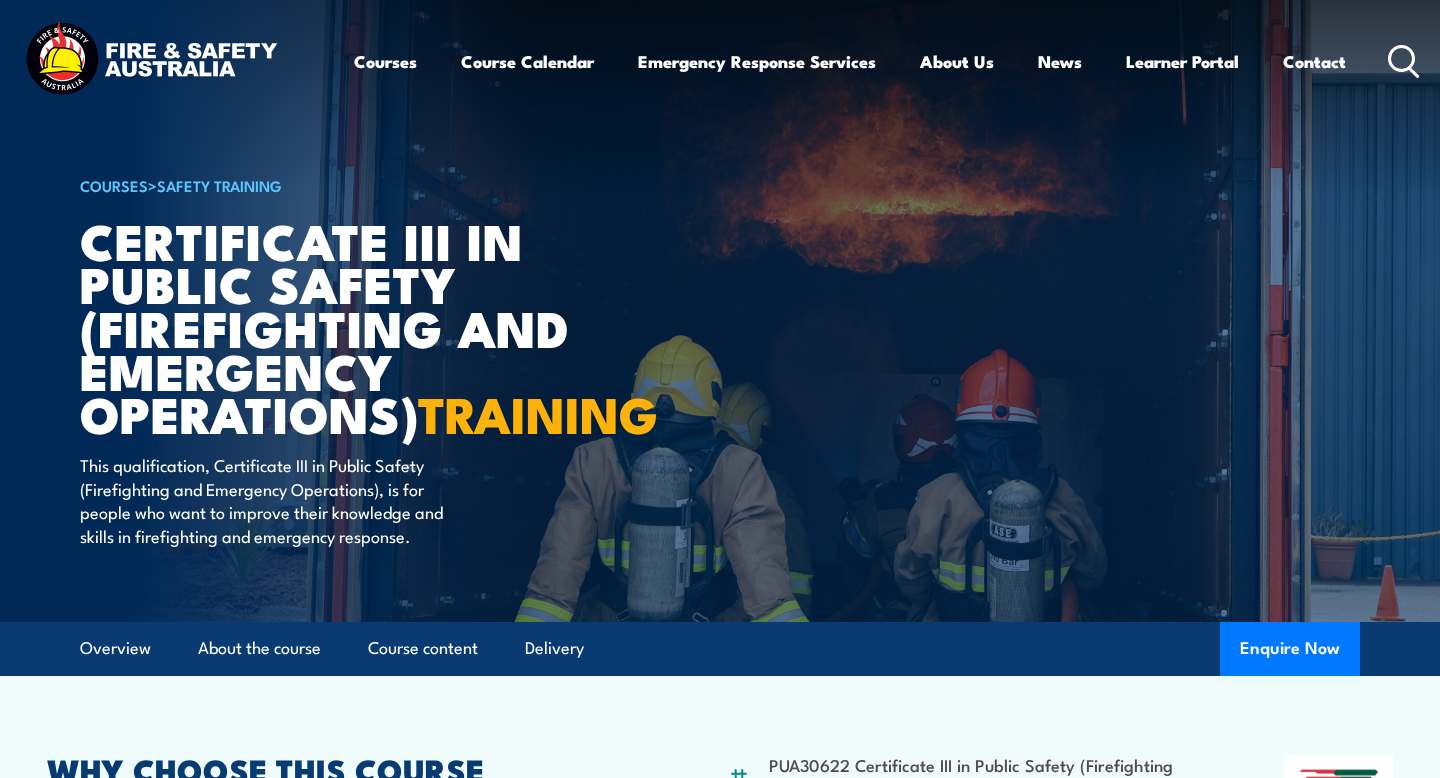 scroll, scrollTop: 3732, scrollLeft: 0, axis: vertical 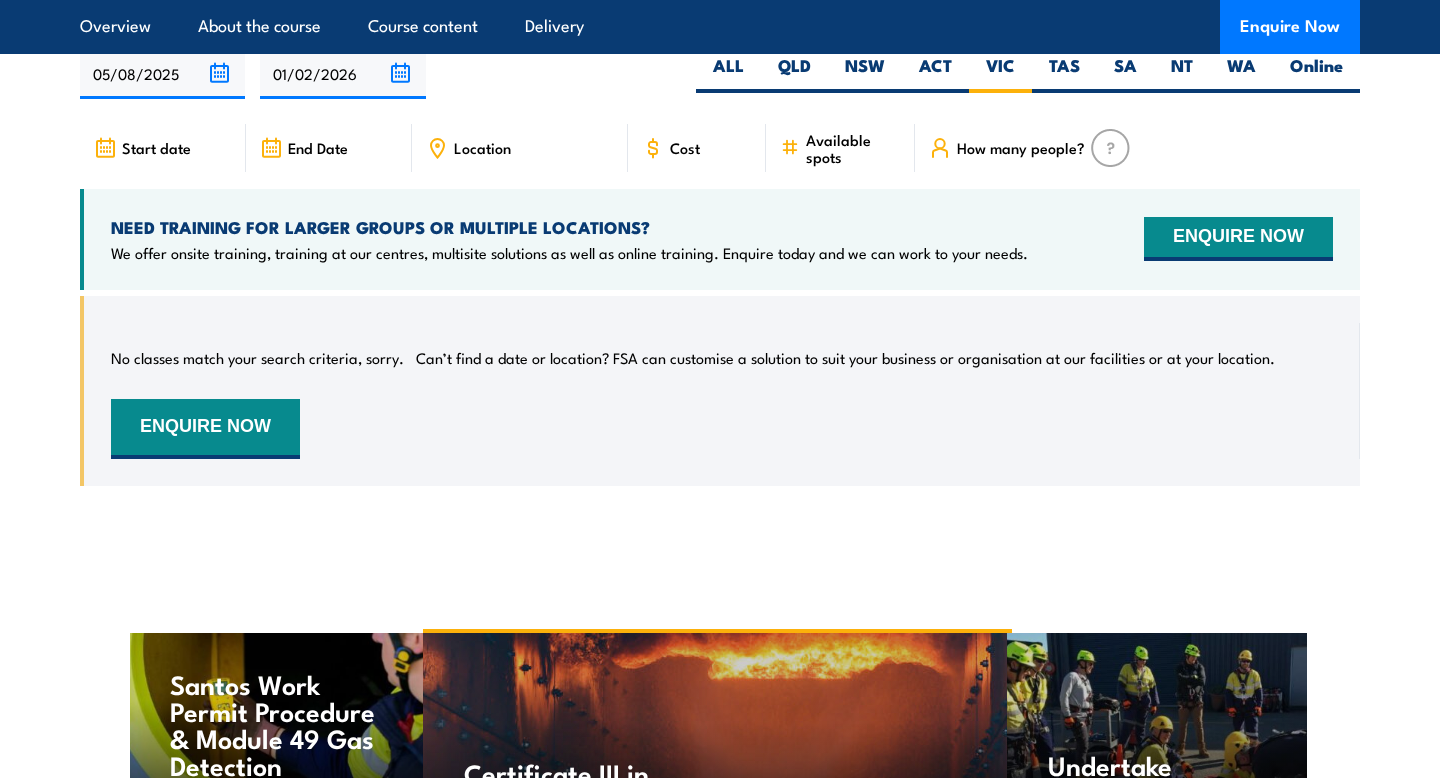click on "05/08/2025
01/02/2026" at bounding box center [720, 73] 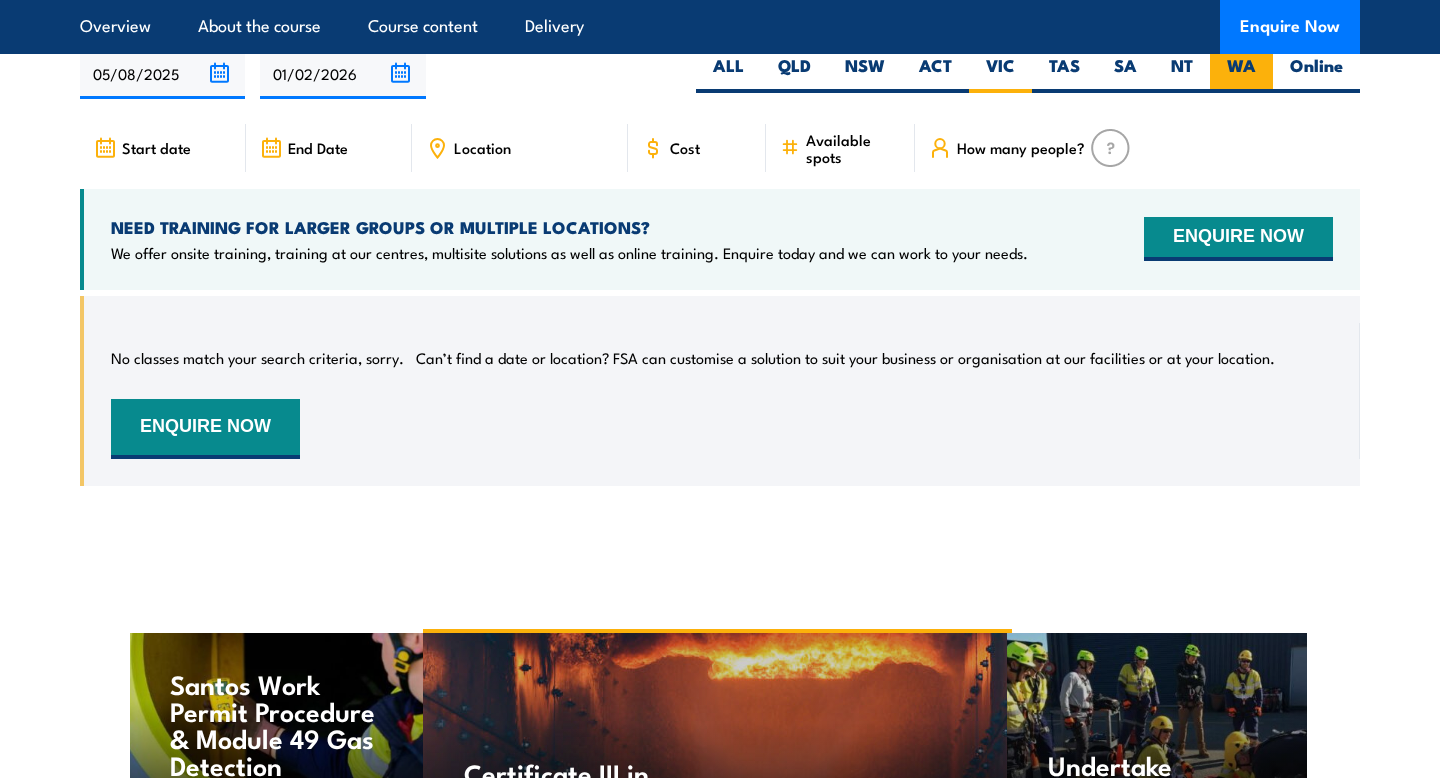 click on "WA" at bounding box center (1241, 73) 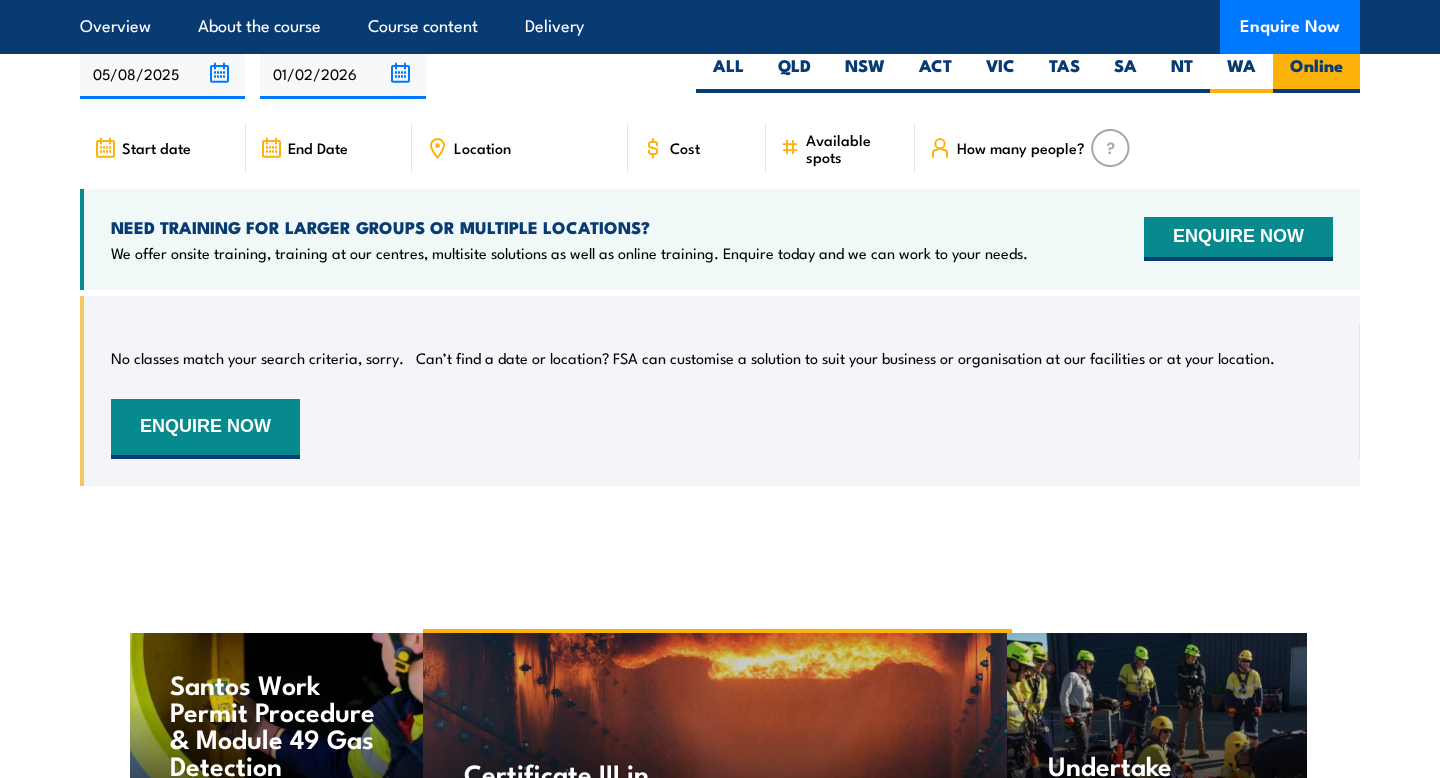 click on "Online" at bounding box center [1316, 73] 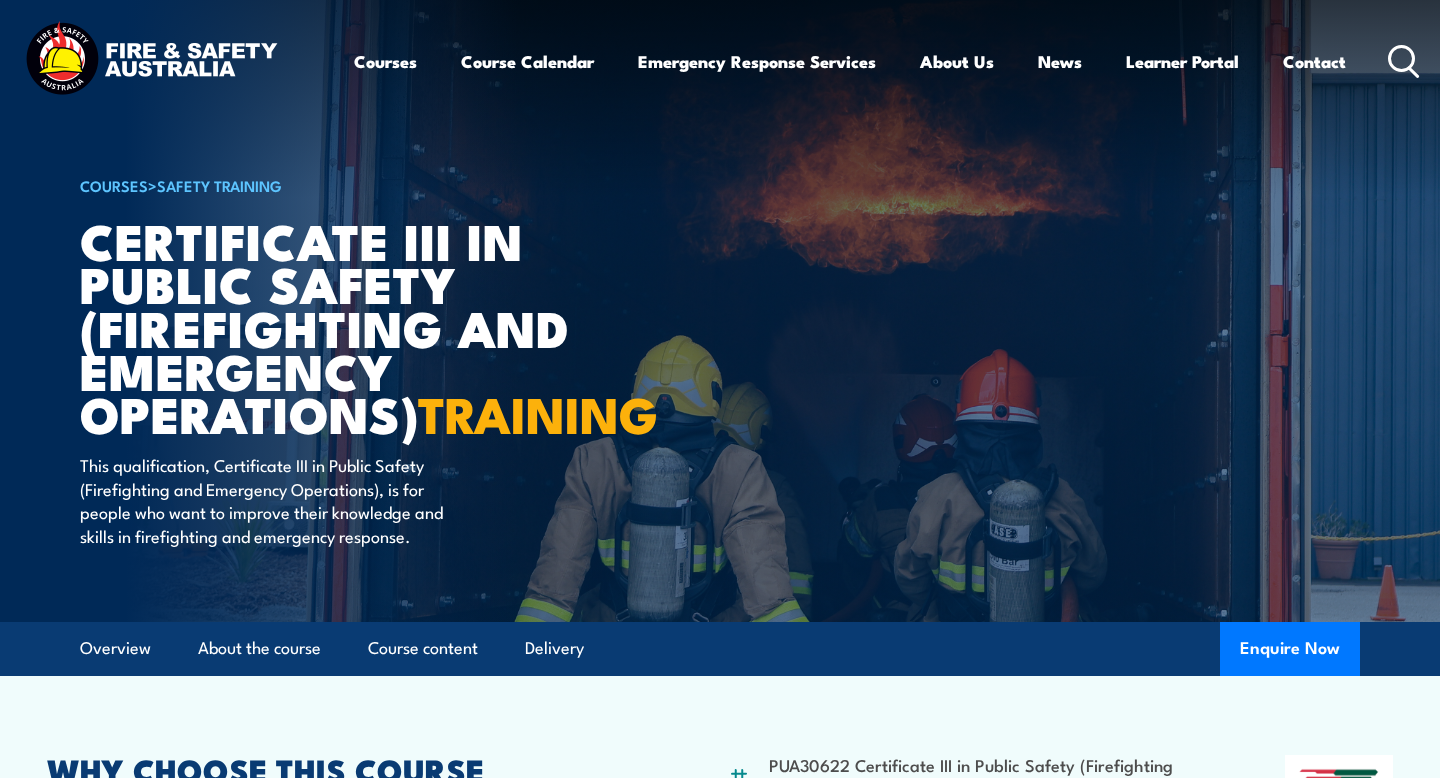 scroll, scrollTop: 3732, scrollLeft: 0, axis: vertical 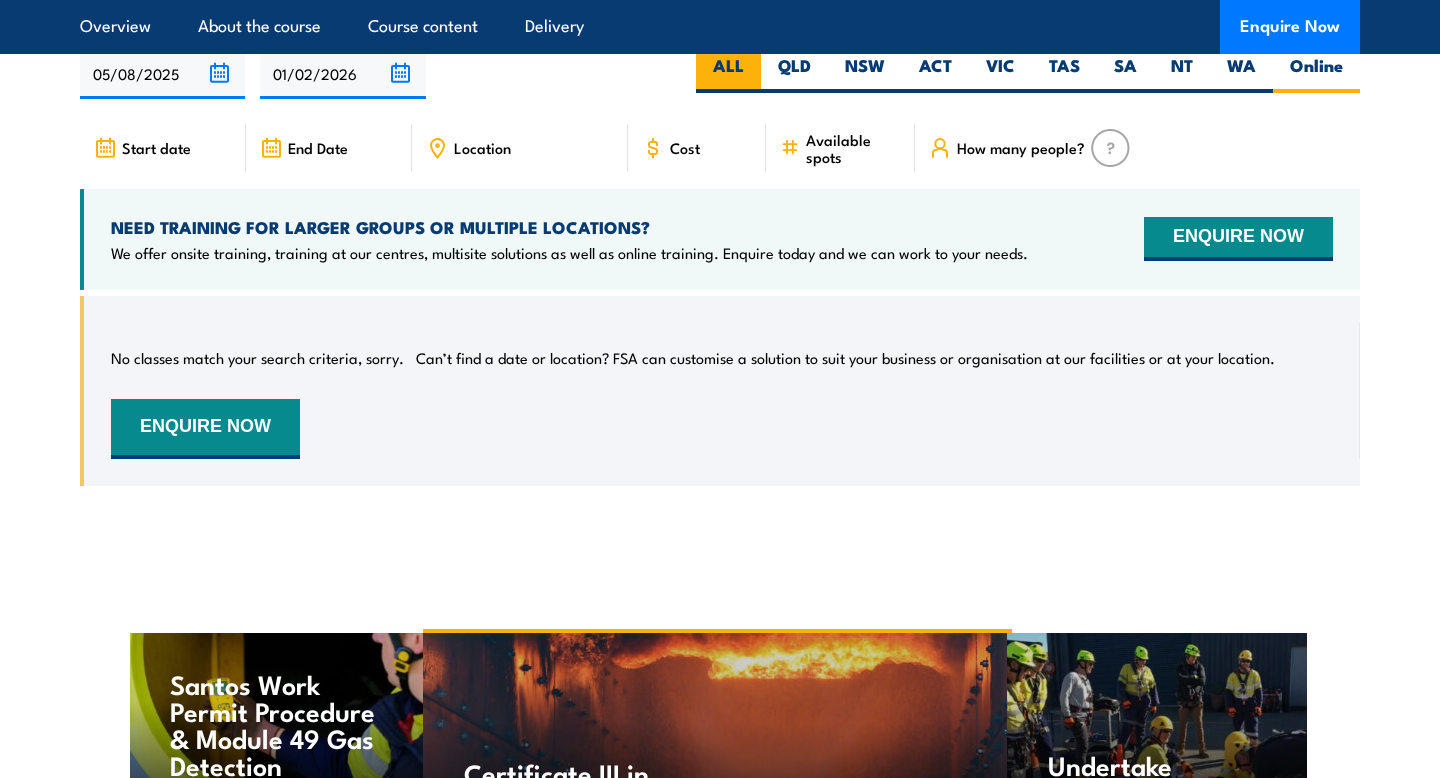 click on "ALL" at bounding box center (728, 73) 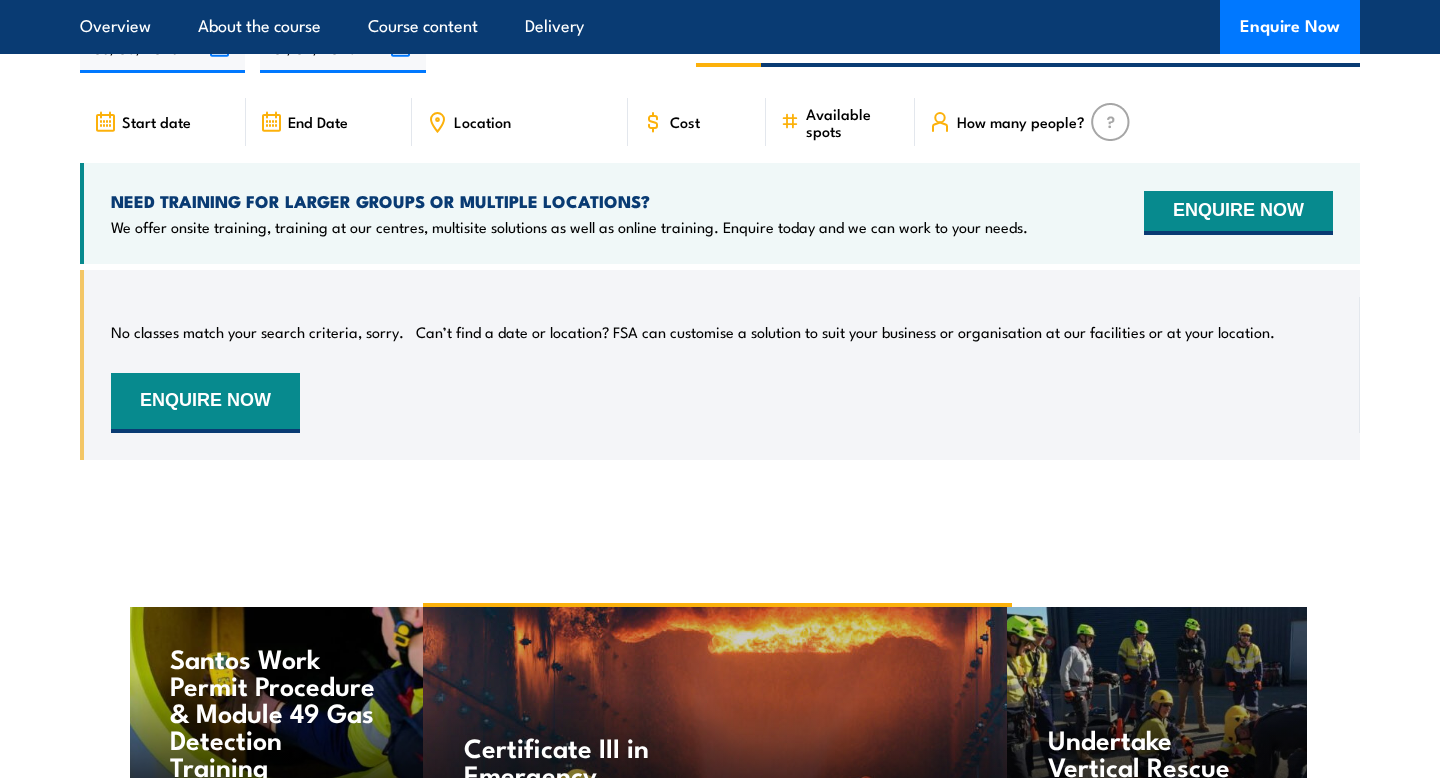 scroll, scrollTop: 3677, scrollLeft: 0, axis: vertical 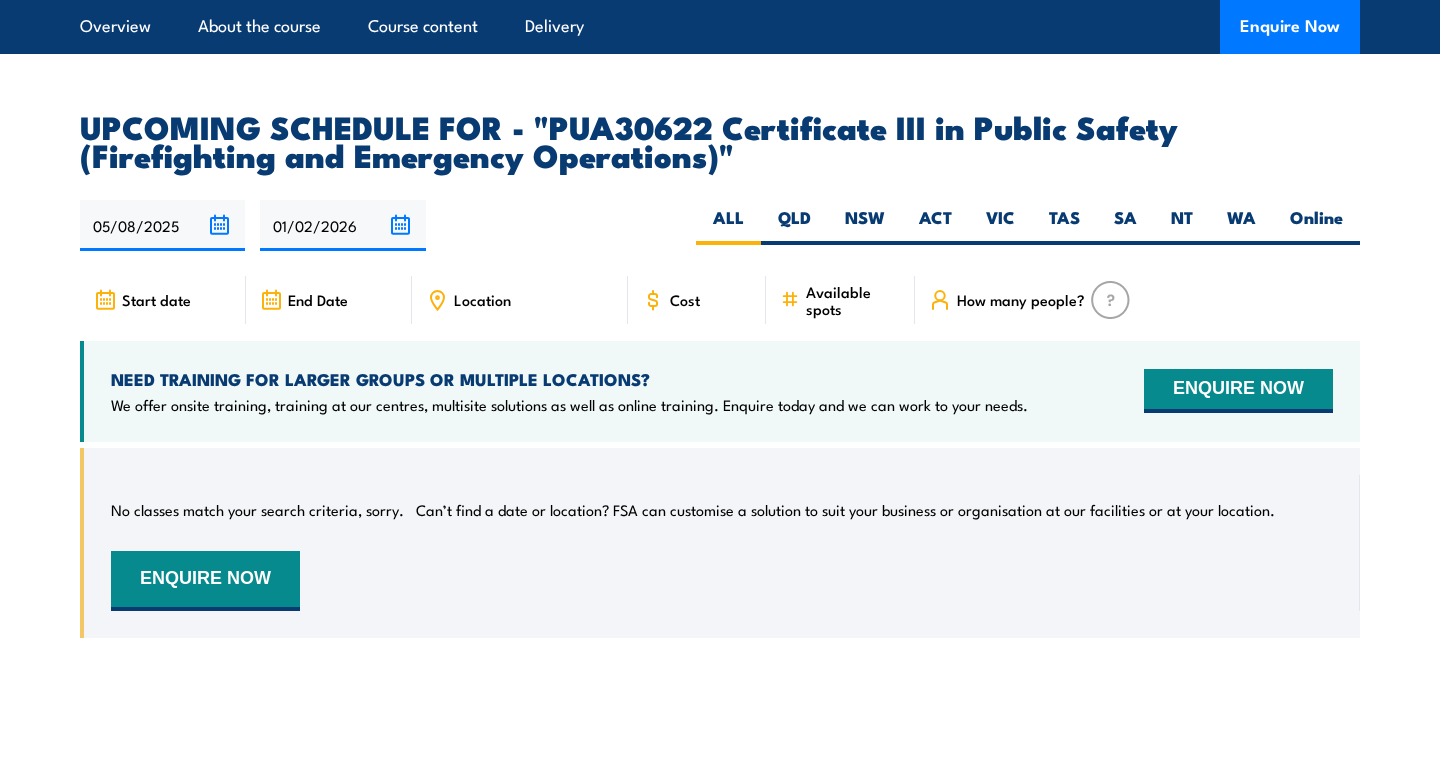 click on "05/08/2025" at bounding box center (162, 225) 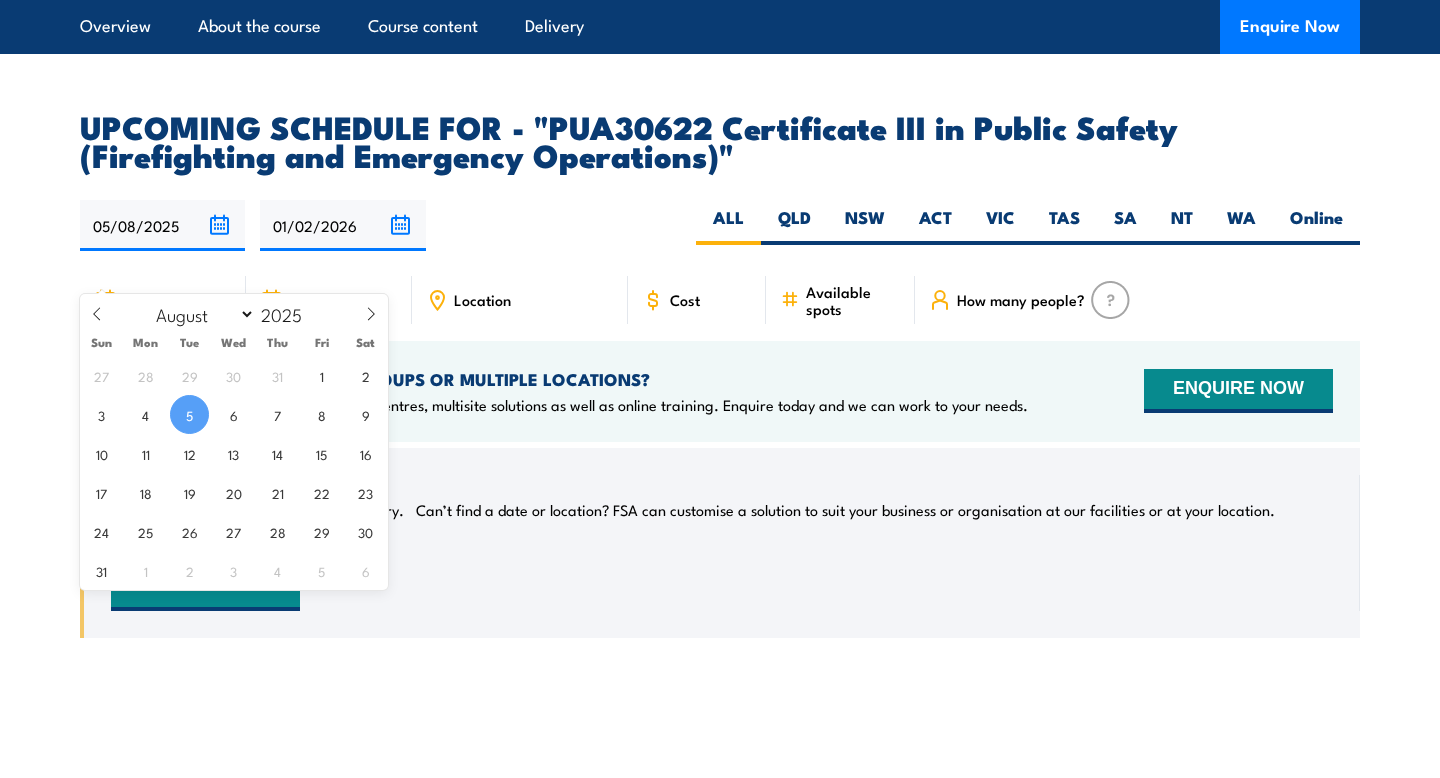 click on "01/02/2026" at bounding box center (342, 225) 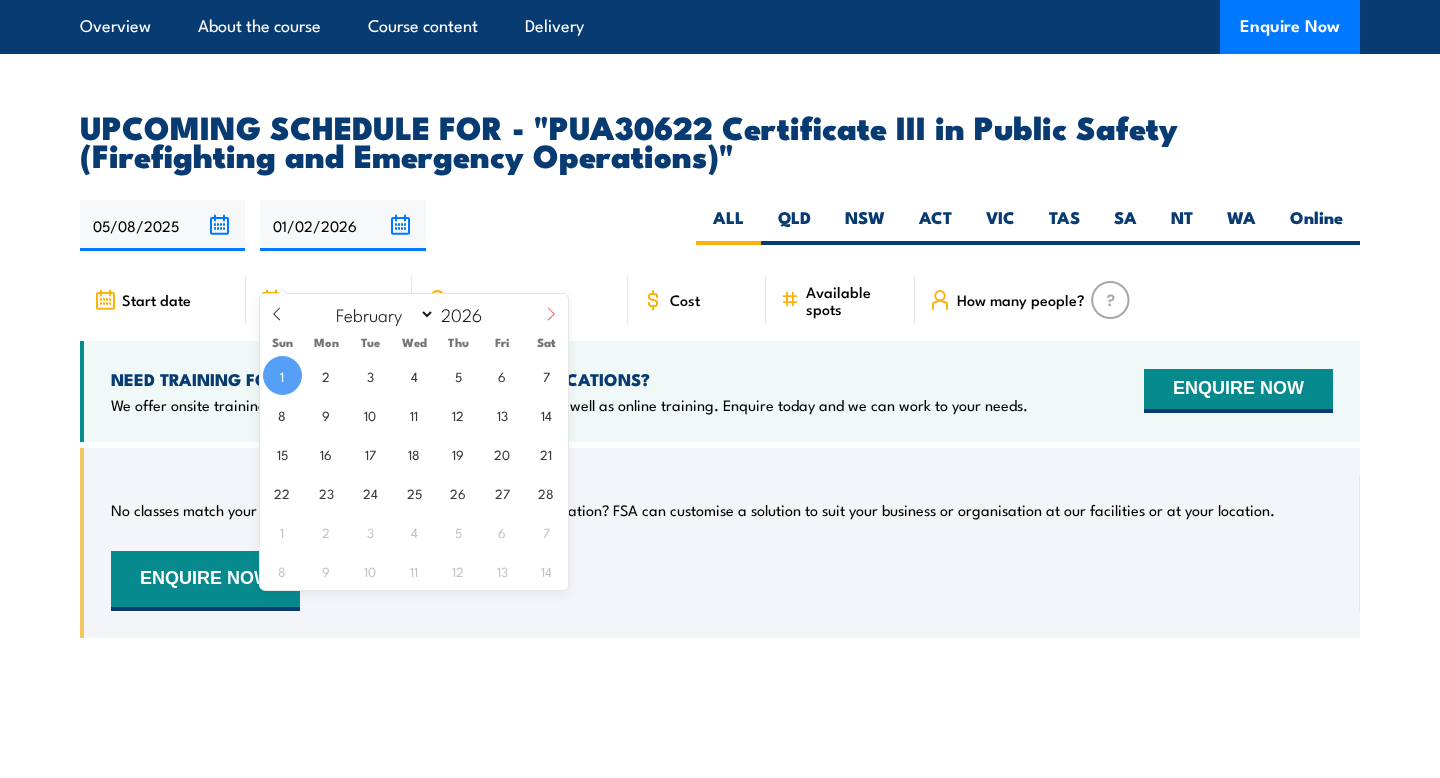 click 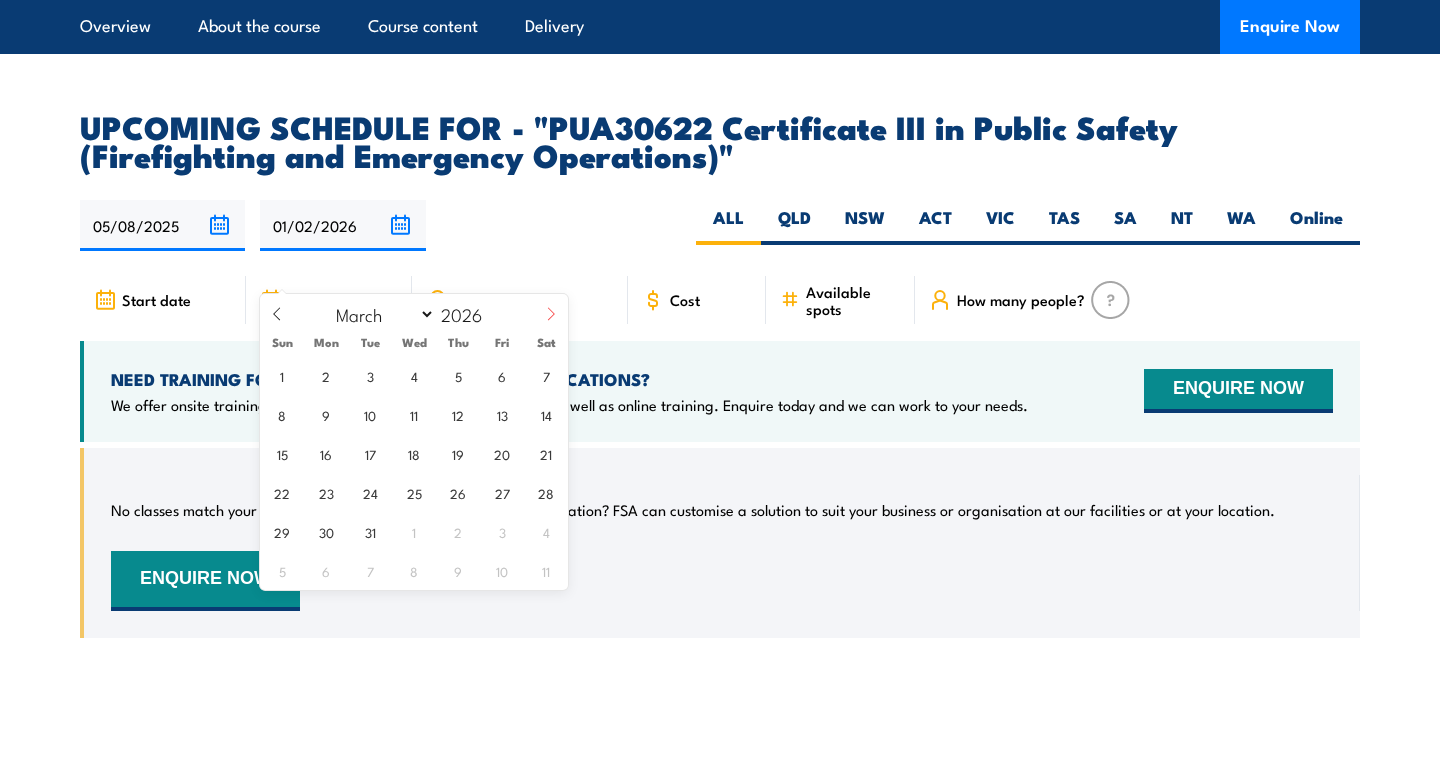 click 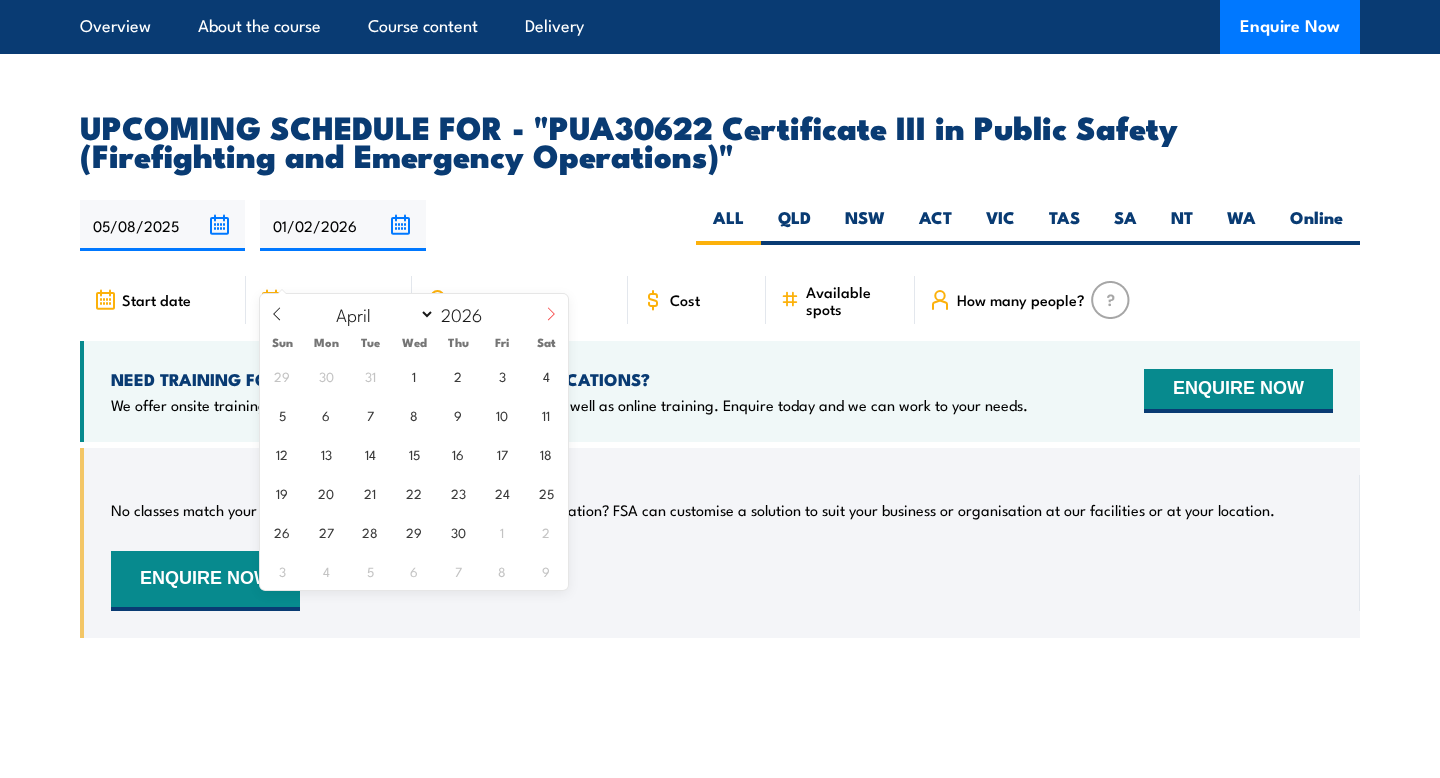 click 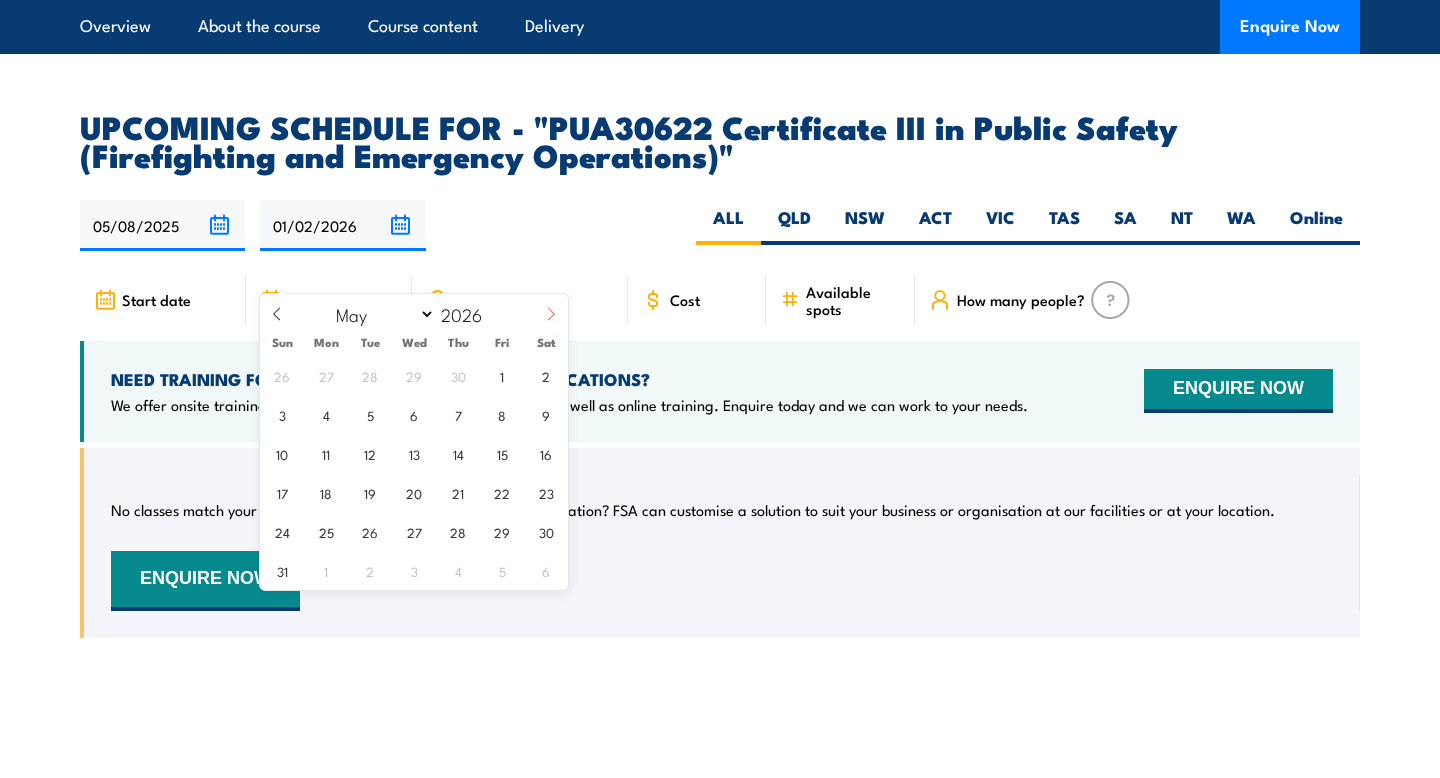 click 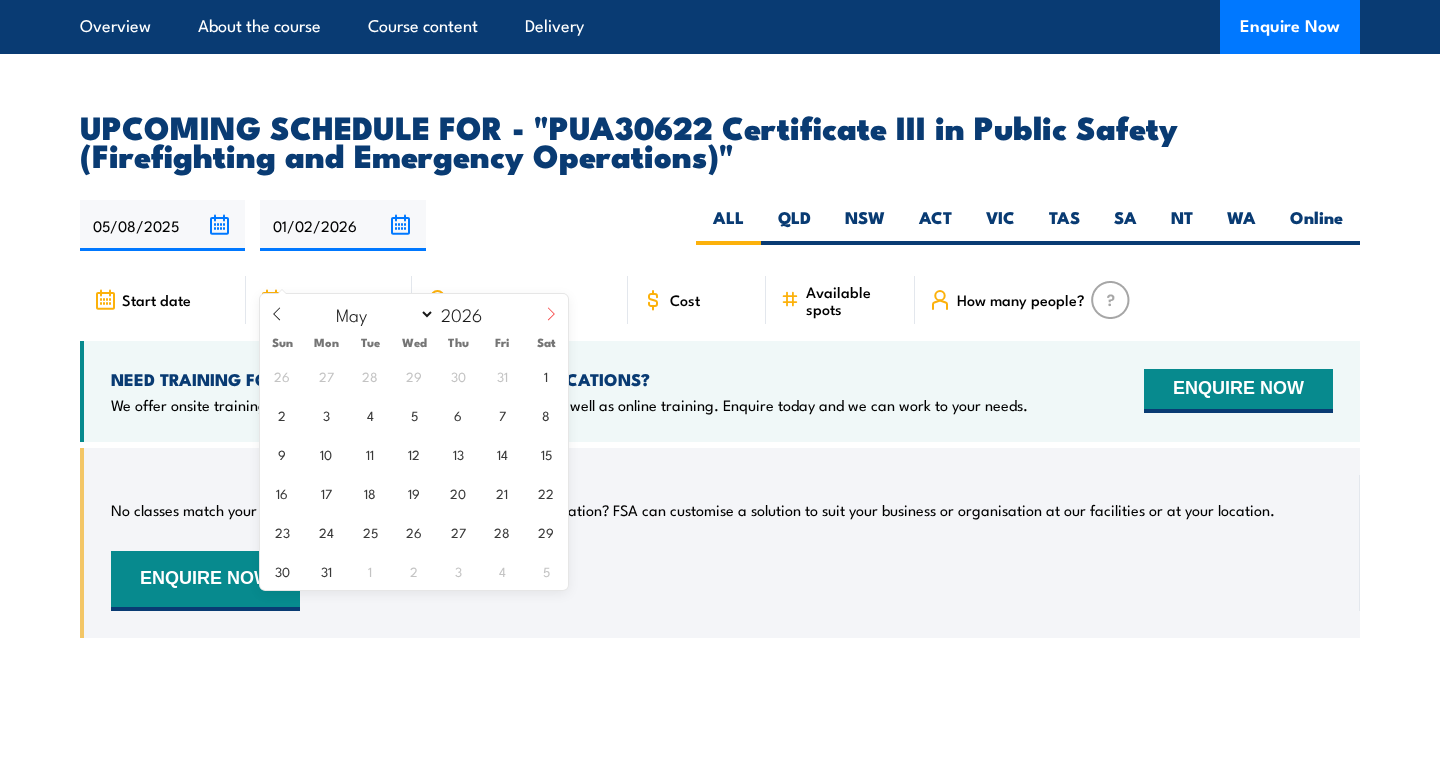 select on "7" 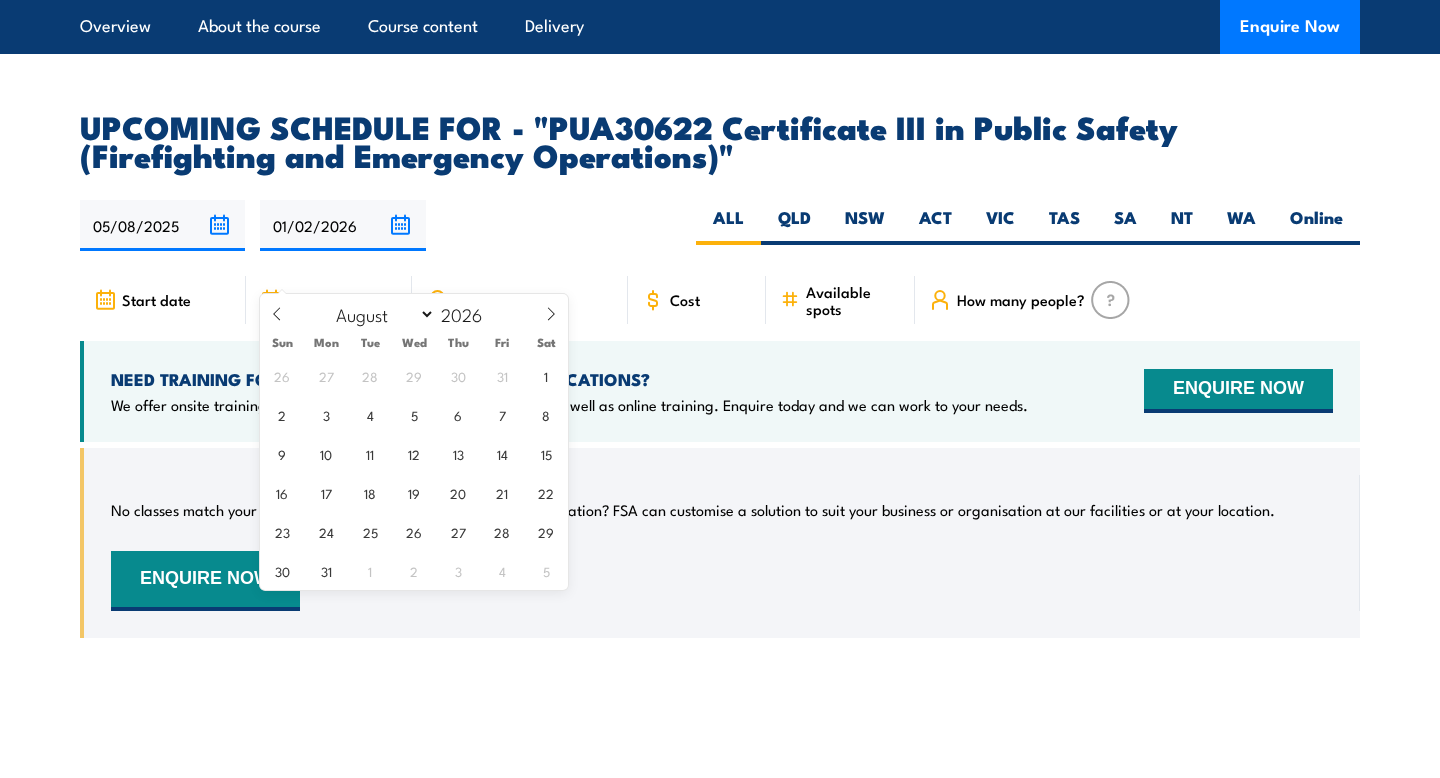 click on "26 27 28 29 30 31 1 2 3 4 5 6 7 8 9 10 11 12 13 14 15 16 17 18 19 20 21 22 23 24 25 26 27 28 29 30 31 1 2 3 4 5" at bounding box center [414, 473] 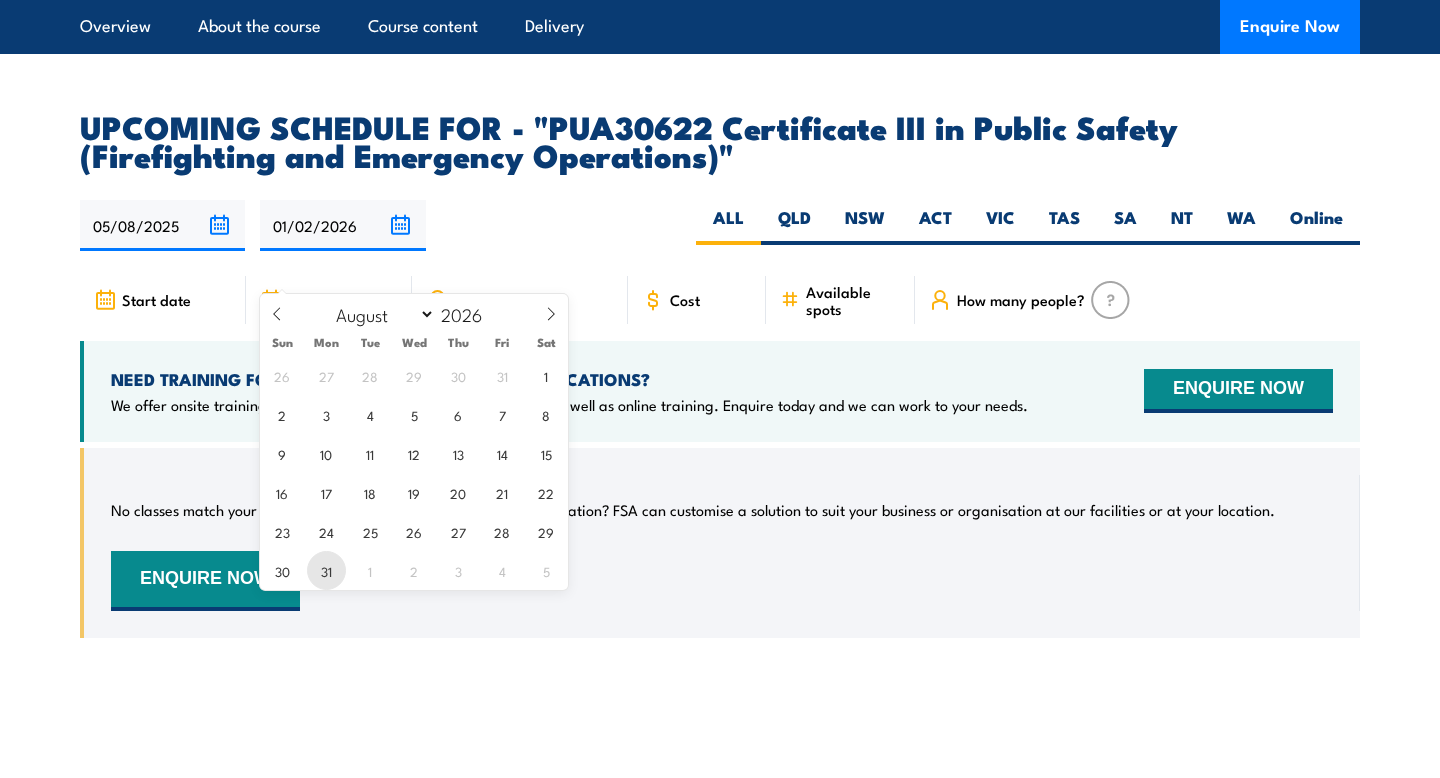 click on "31" at bounding box center (326, 570) 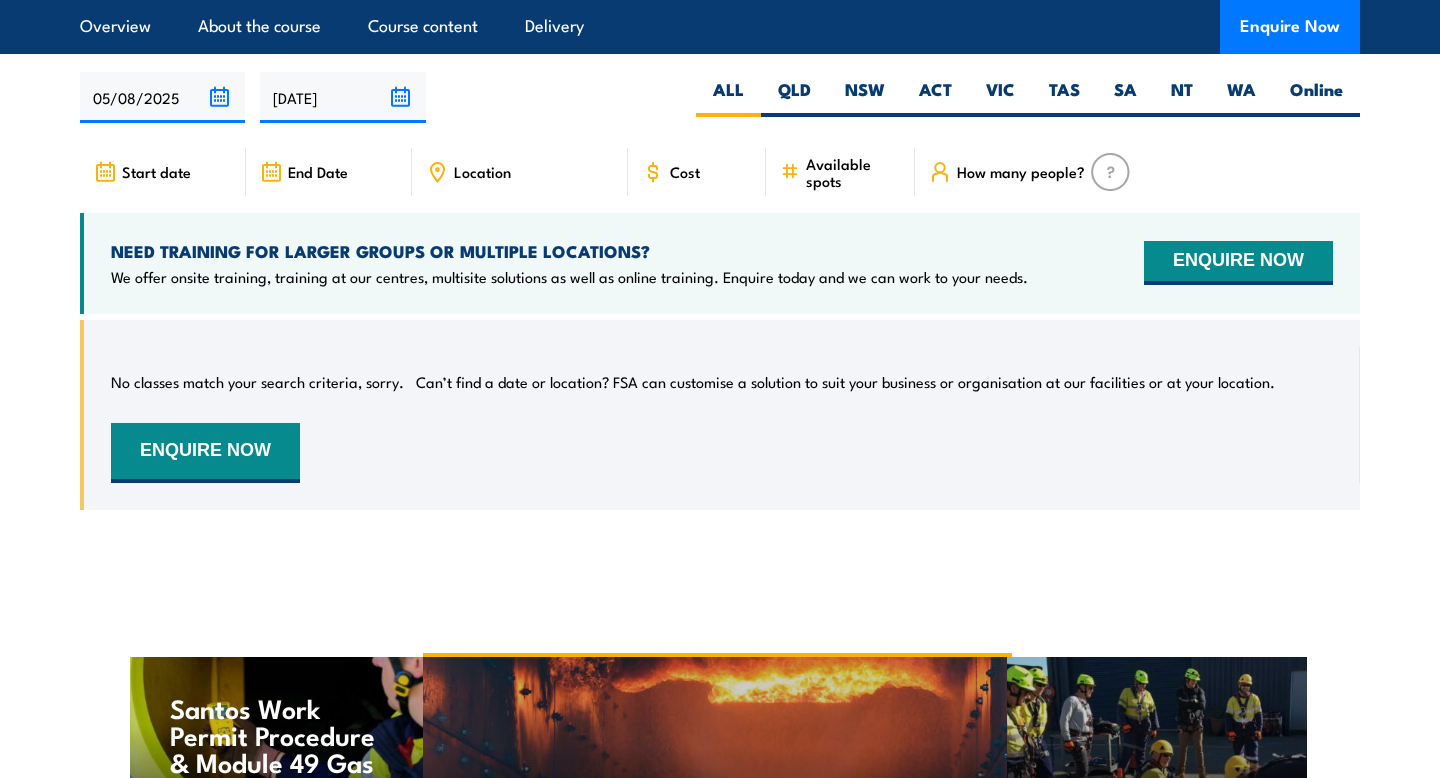 scroll, scrollTop: 3831, scrollLeft: 0, axis: vertical 